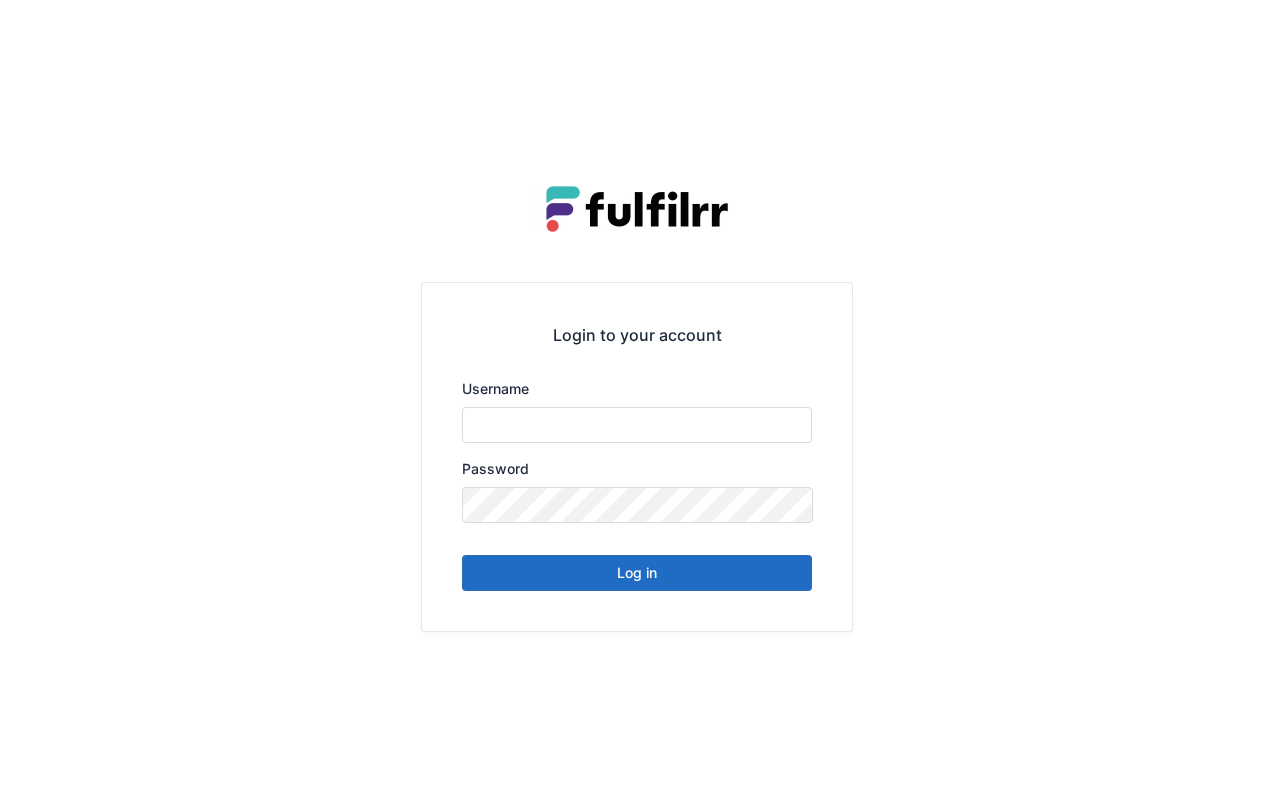 scroll, scrollTop: 0, scrollLeft: 0, axis: both 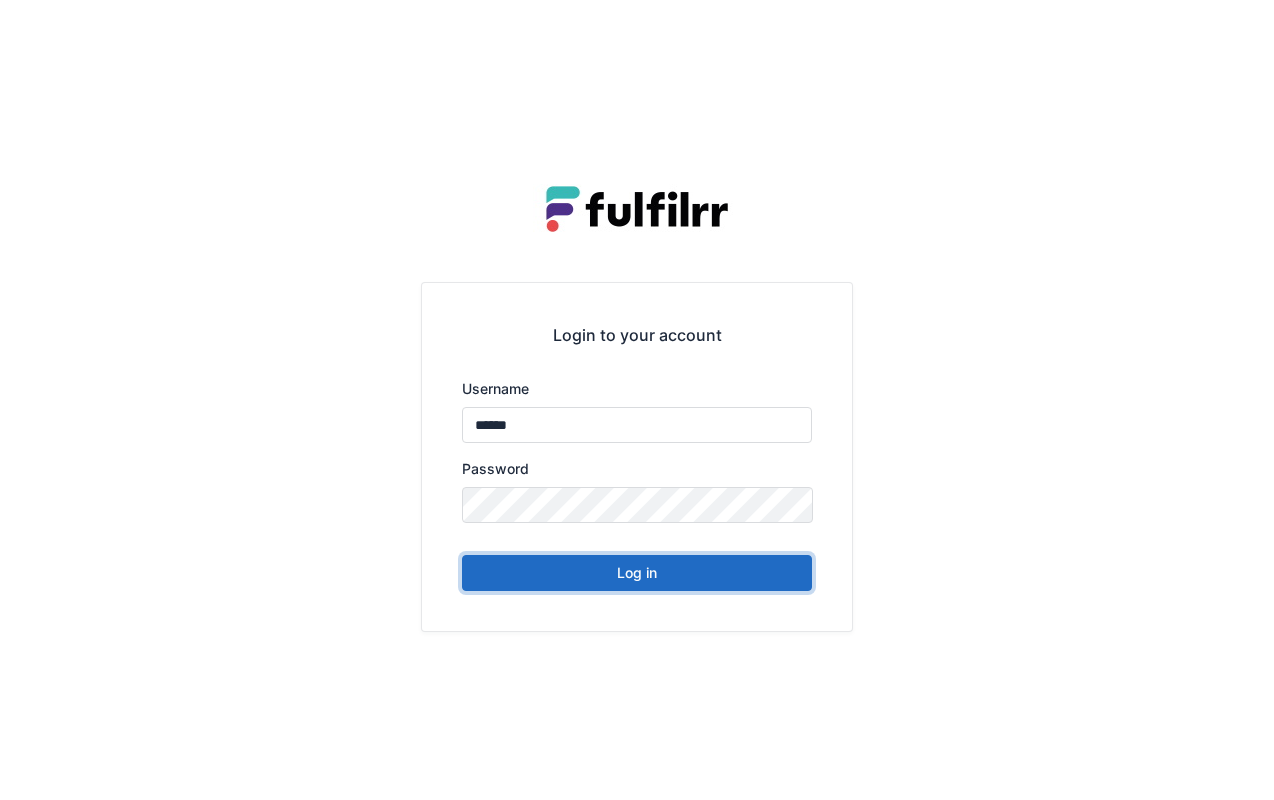 click on "Log in" at bounding box center [637, 573] 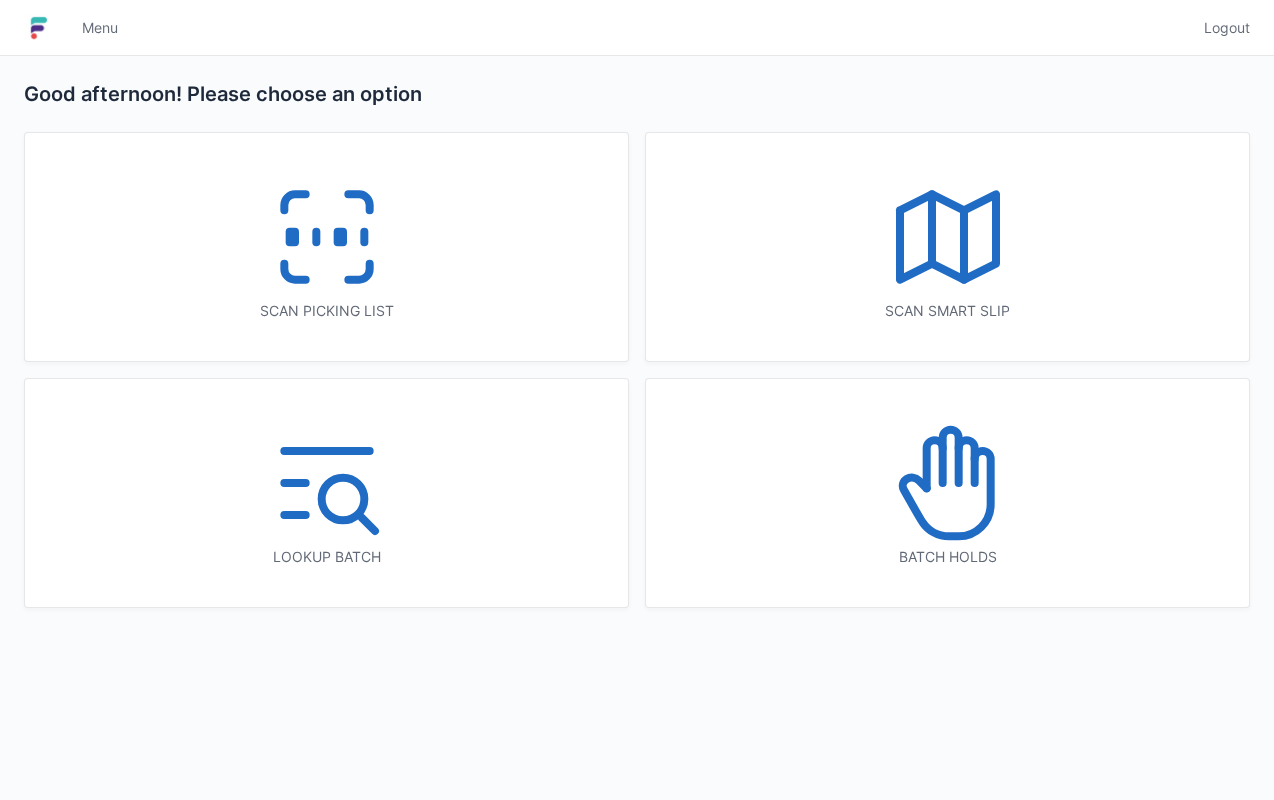 scroll, scrollTop: 0, scrollLeft: 0, axis: both 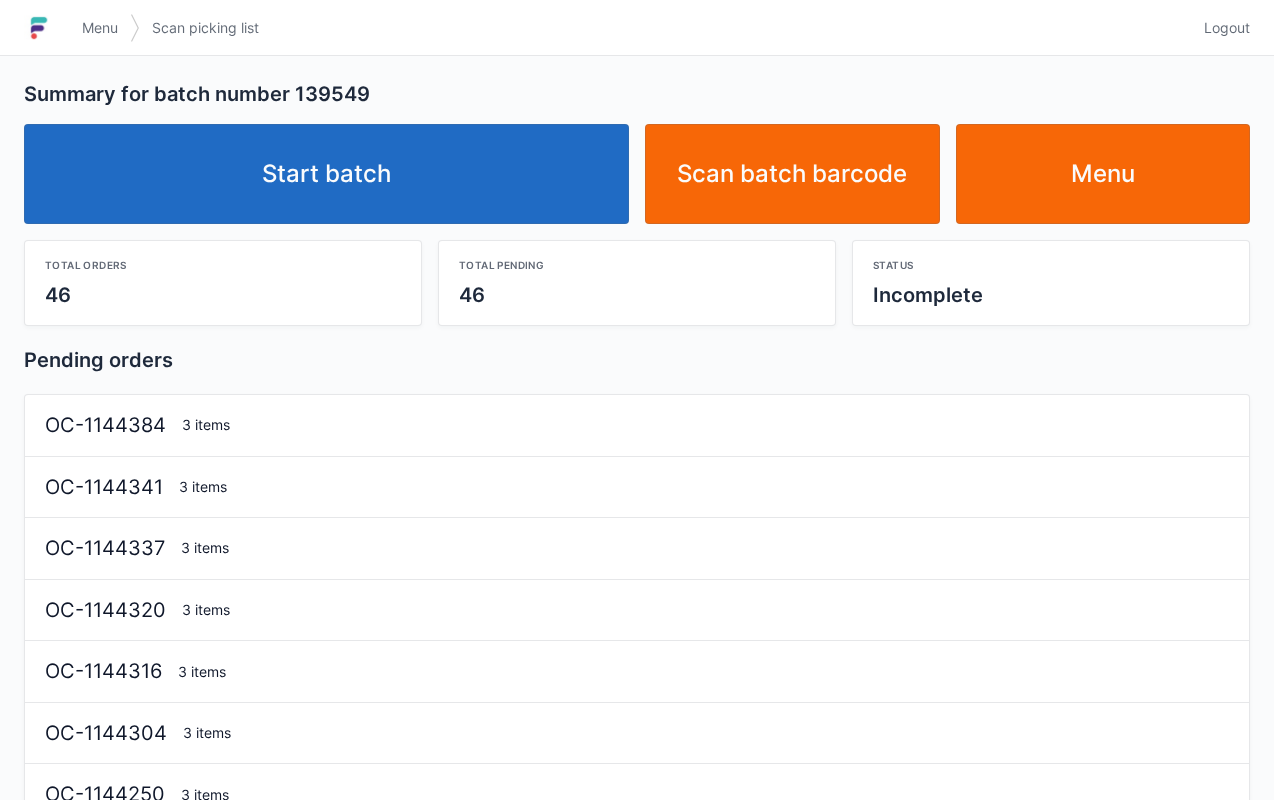 click on "Start batch" at bounding box center (326, 174) 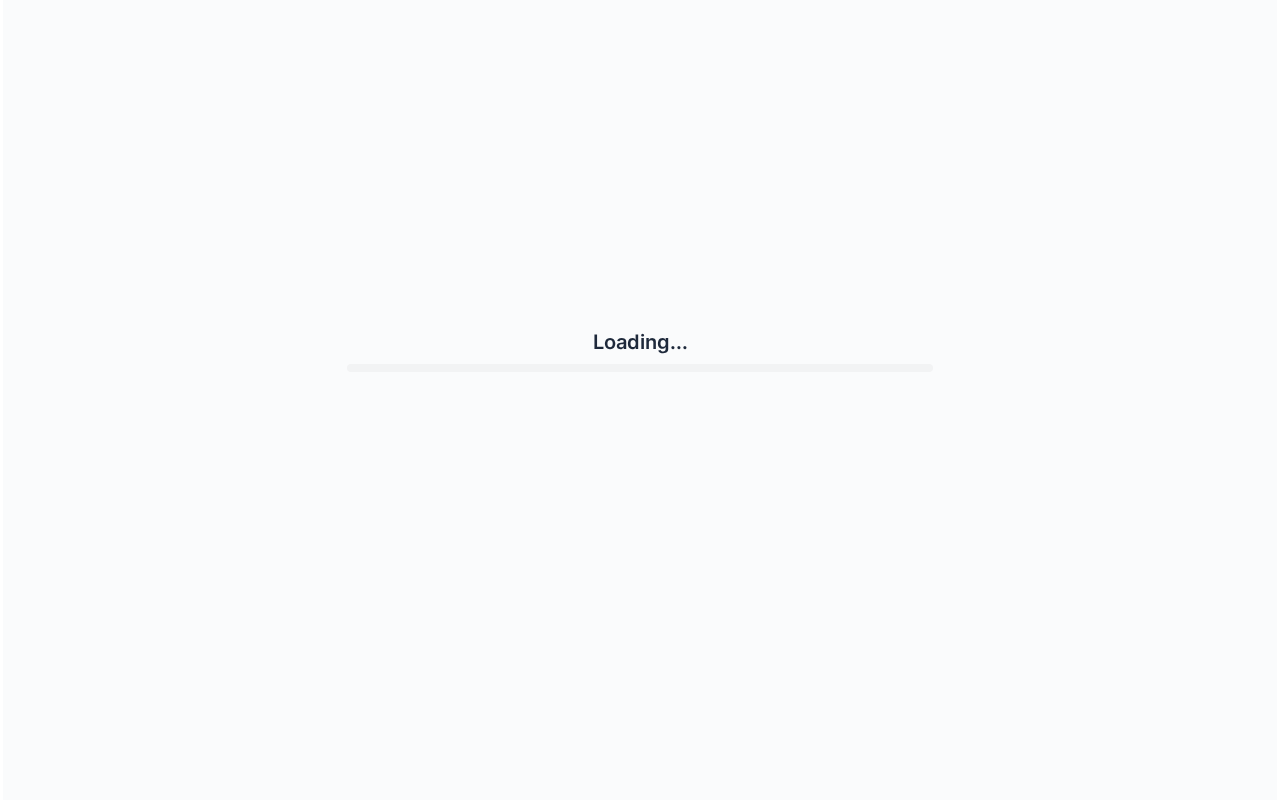 scroll, scrollTop: 0, scrollLeft: 0, axis: both 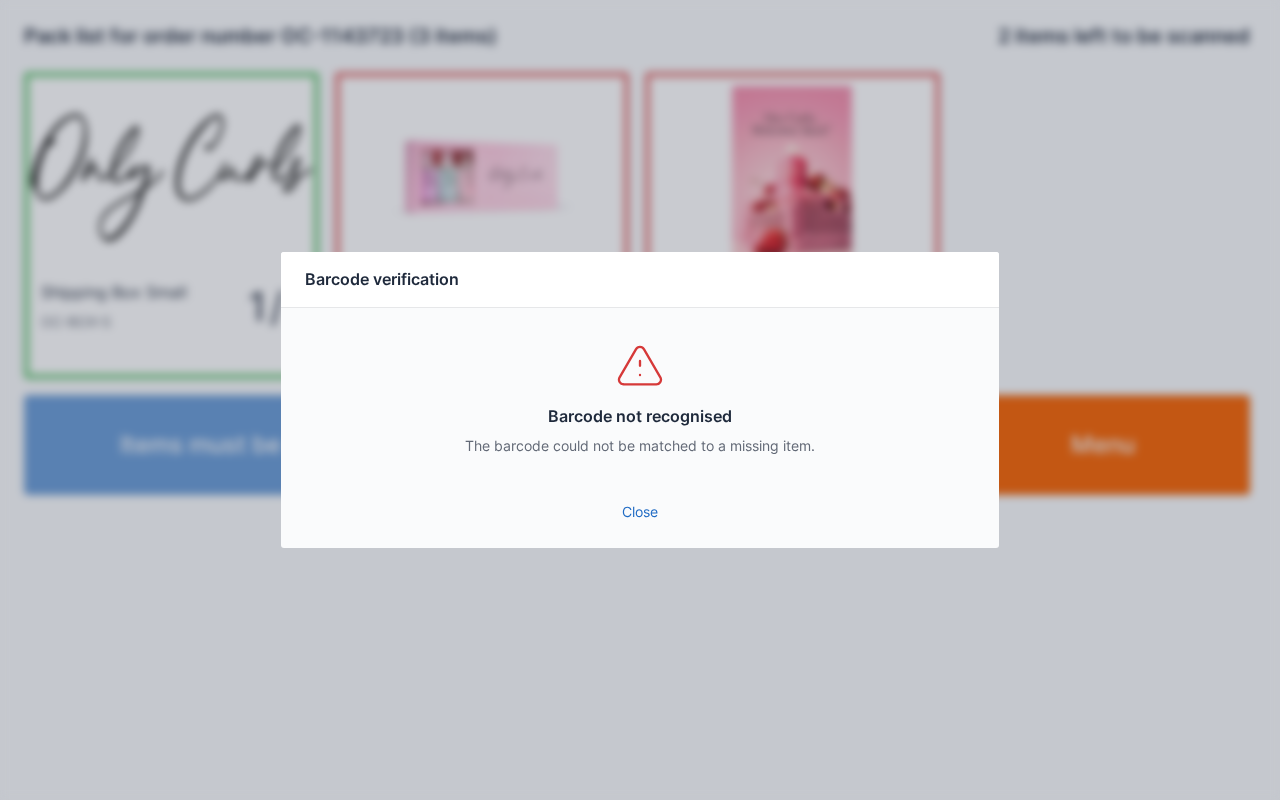 click on "Close" at bounding box center (640, 512) 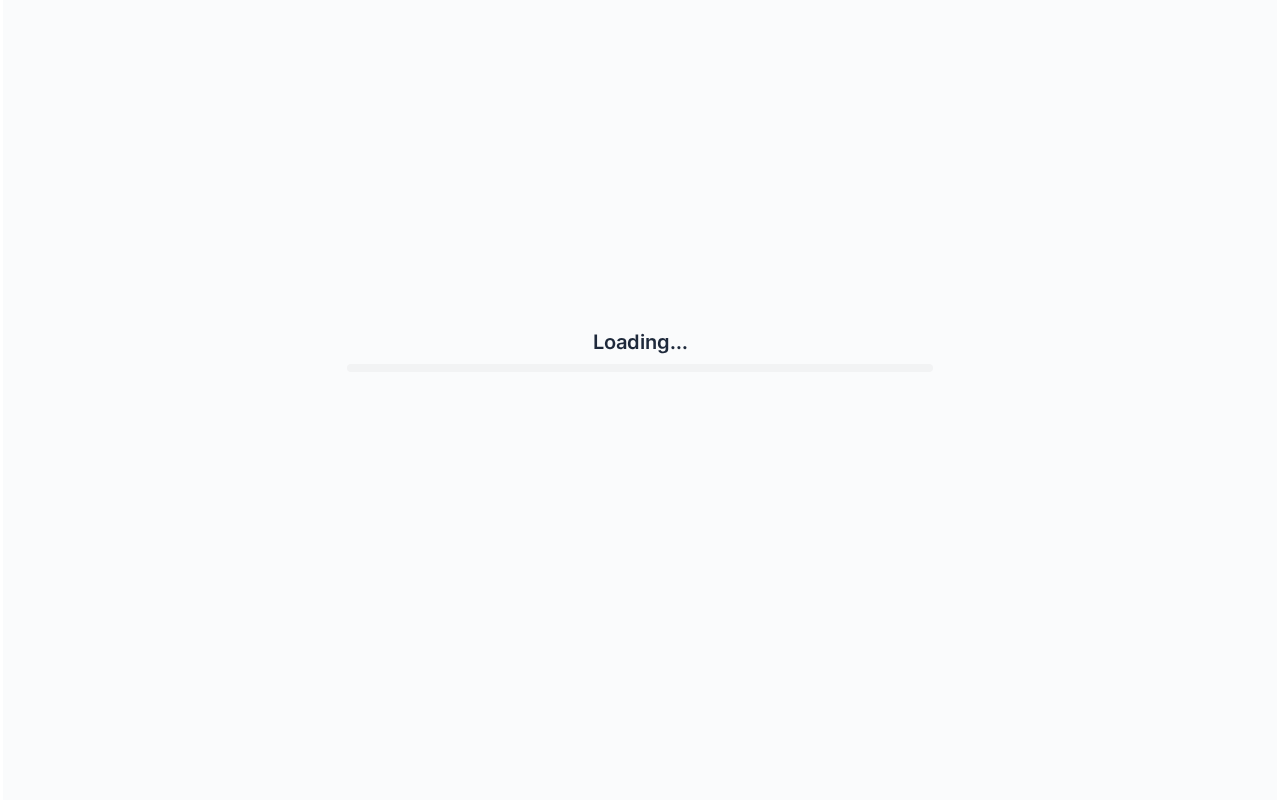 scroll, scrollTop: 0, scrollLeft: 0, axis: both 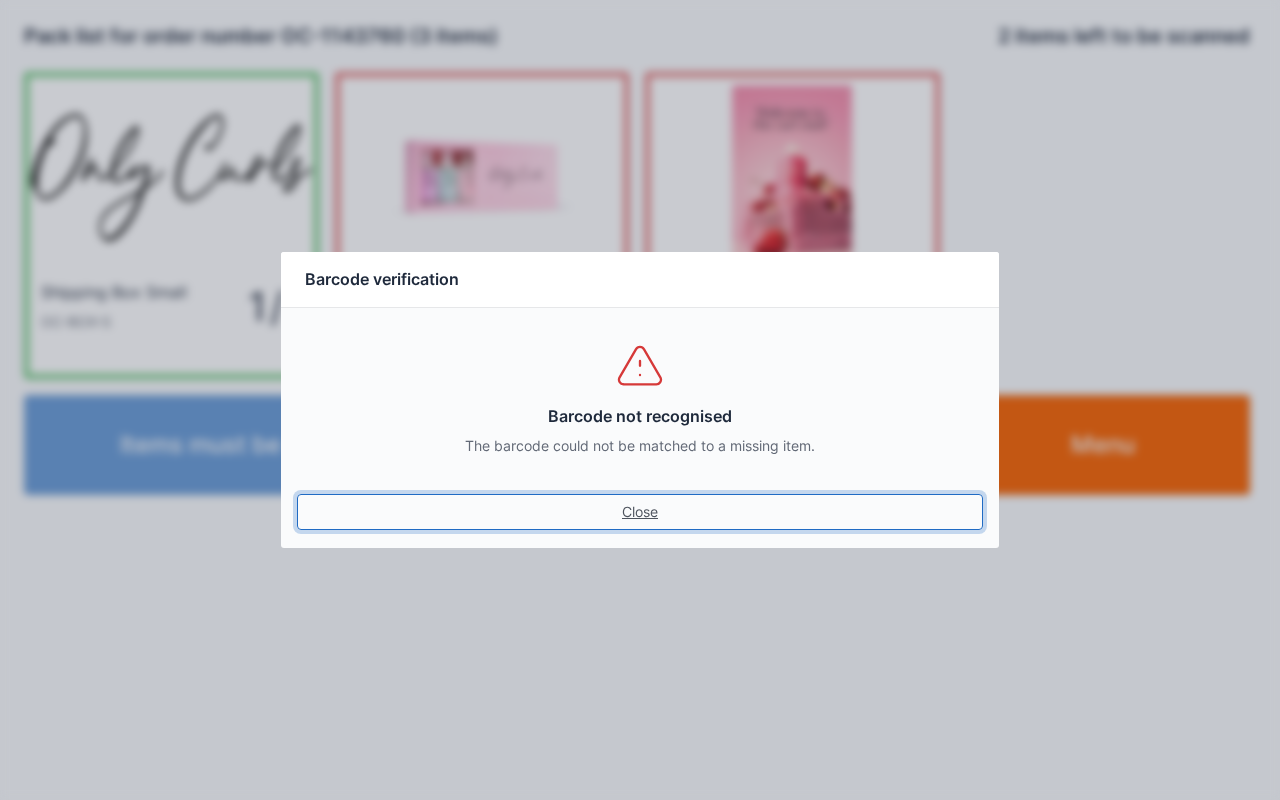 click on "Close" at bounding box center [640, 512] 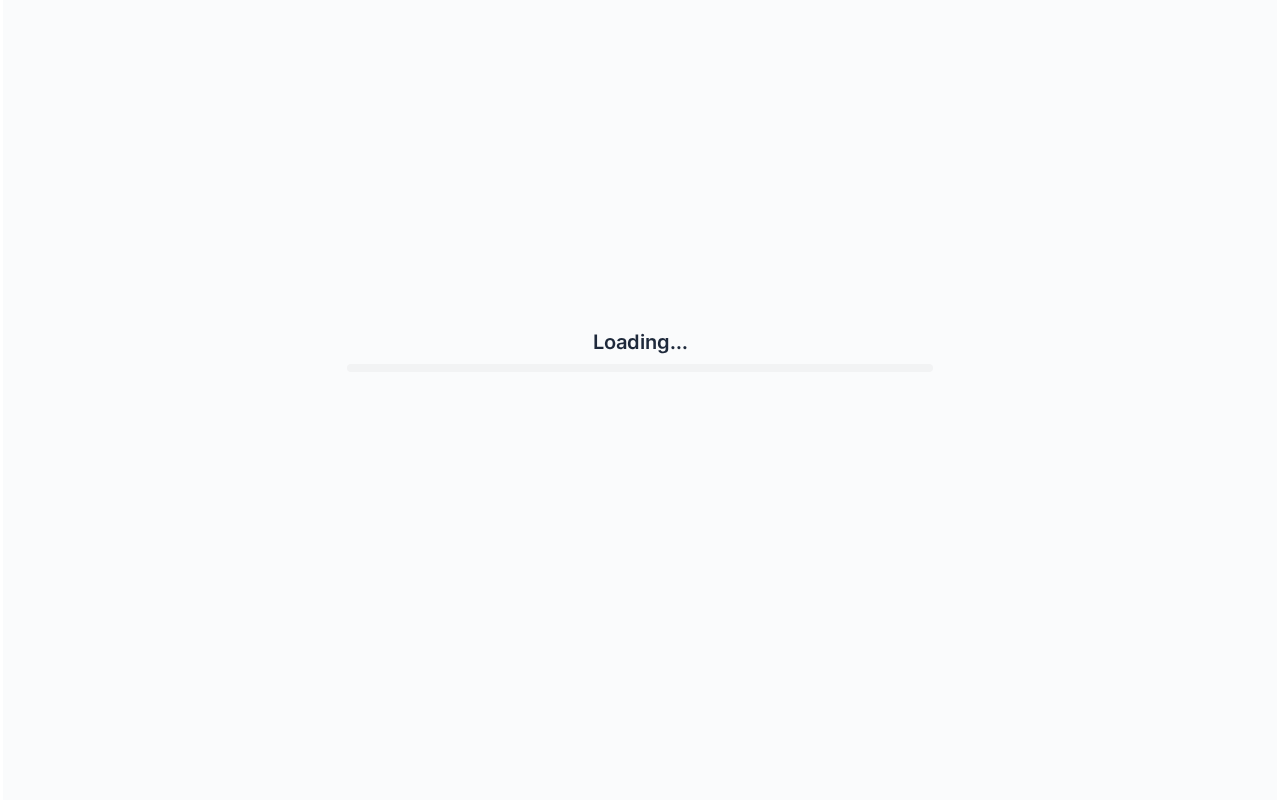 scroll, scrollTop: 0, scrollLeft: 0, axis: both 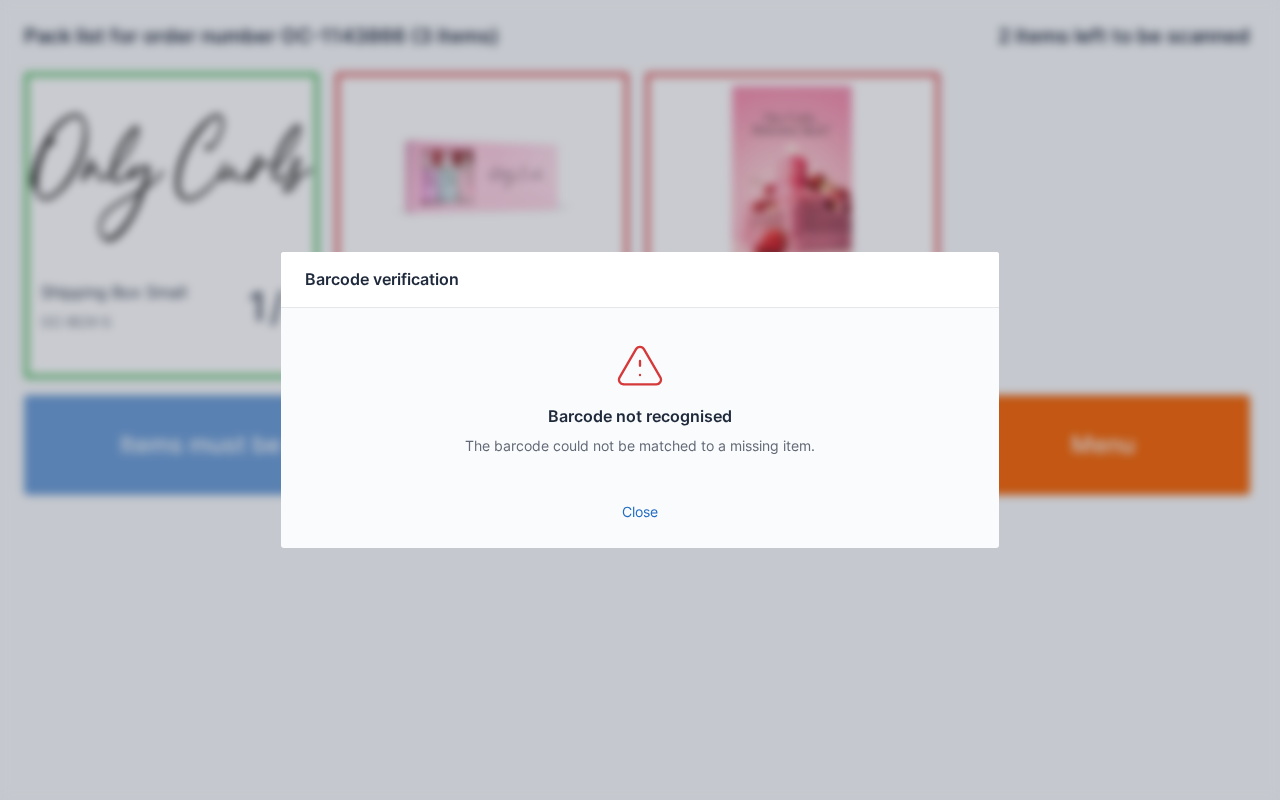 click on "Close" at bounding box center [640, 512] 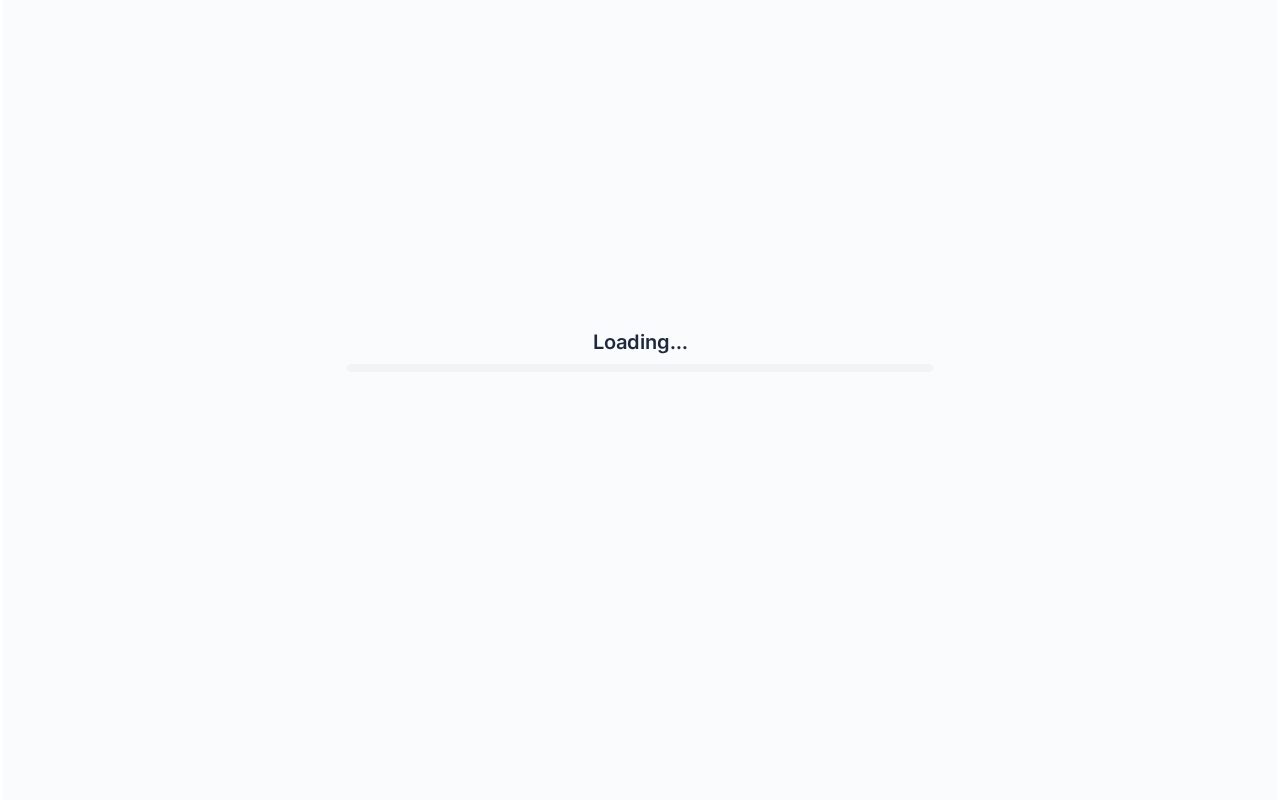 scroll, scrollTop: 0, scrollLeft: 0, axis: both 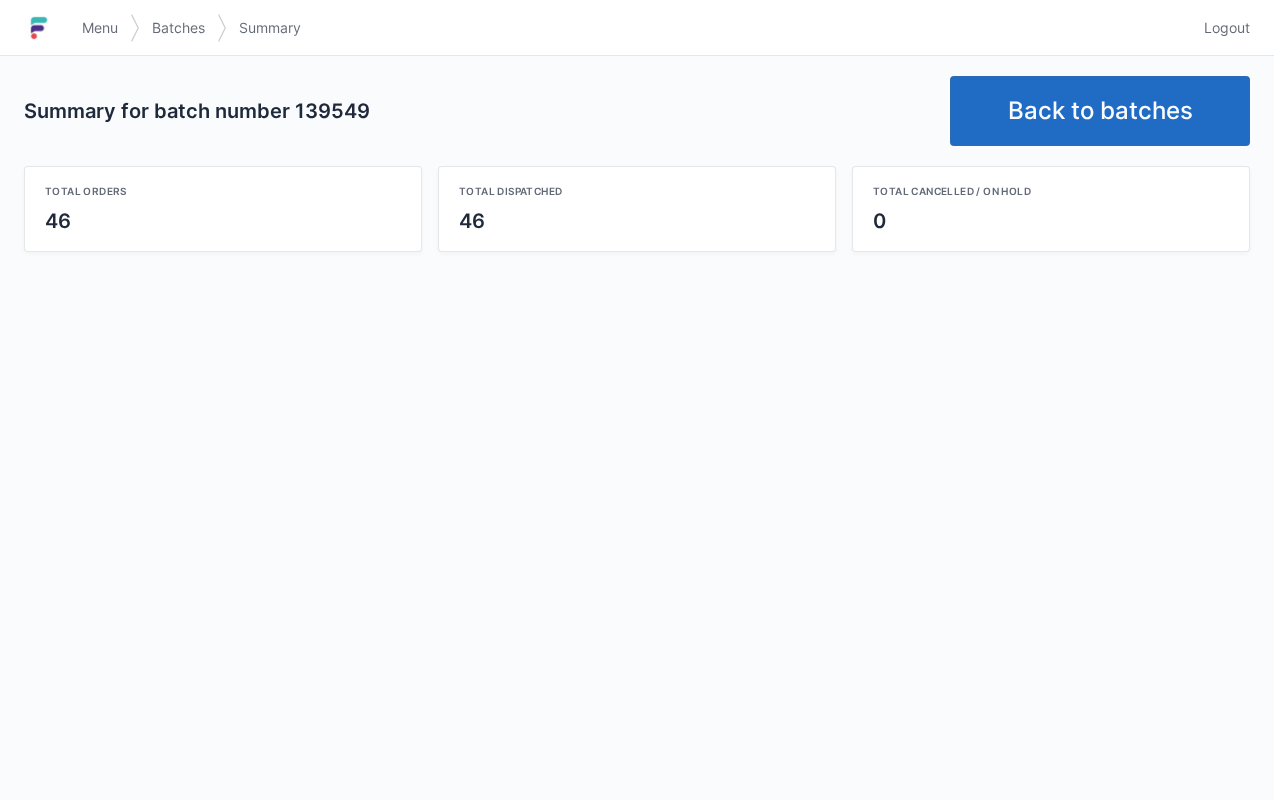 click on "Menu
Batches
Summary" at bounding box center [631, 28] 